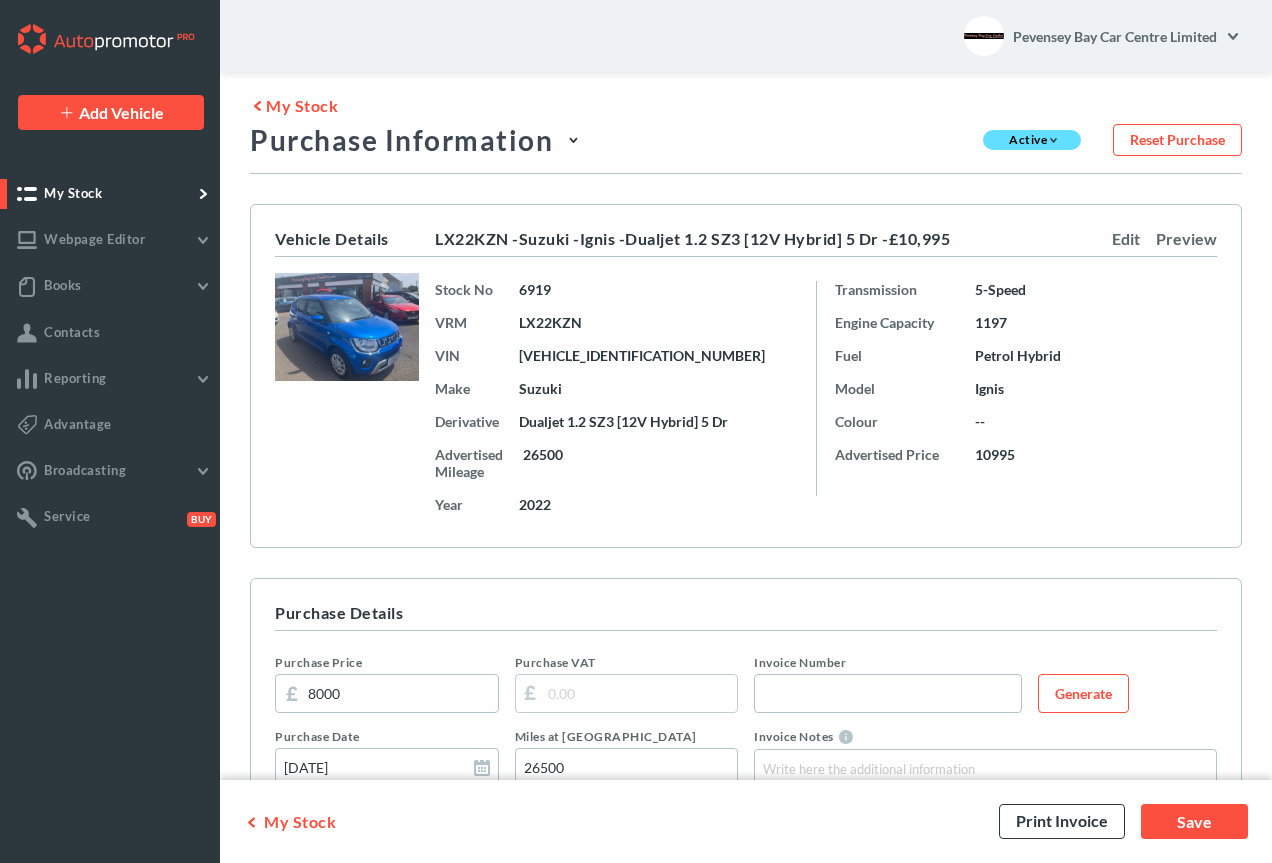 scroll, scrollTop: 491, scrollLeft: 0, axis: vertical 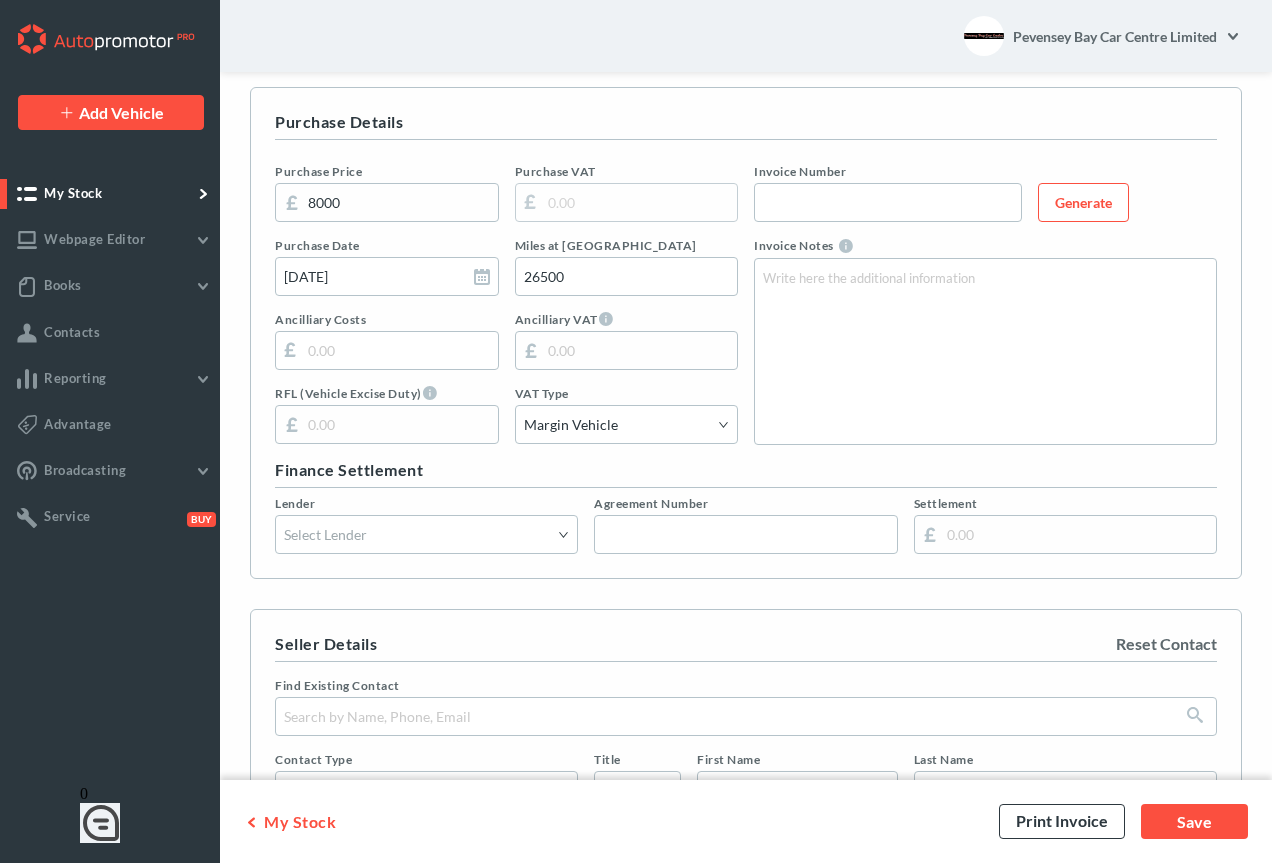 click on "Add Vehicle
Add Vehicle
My Stock Webpage Editor" at bounding box center (636, 746) 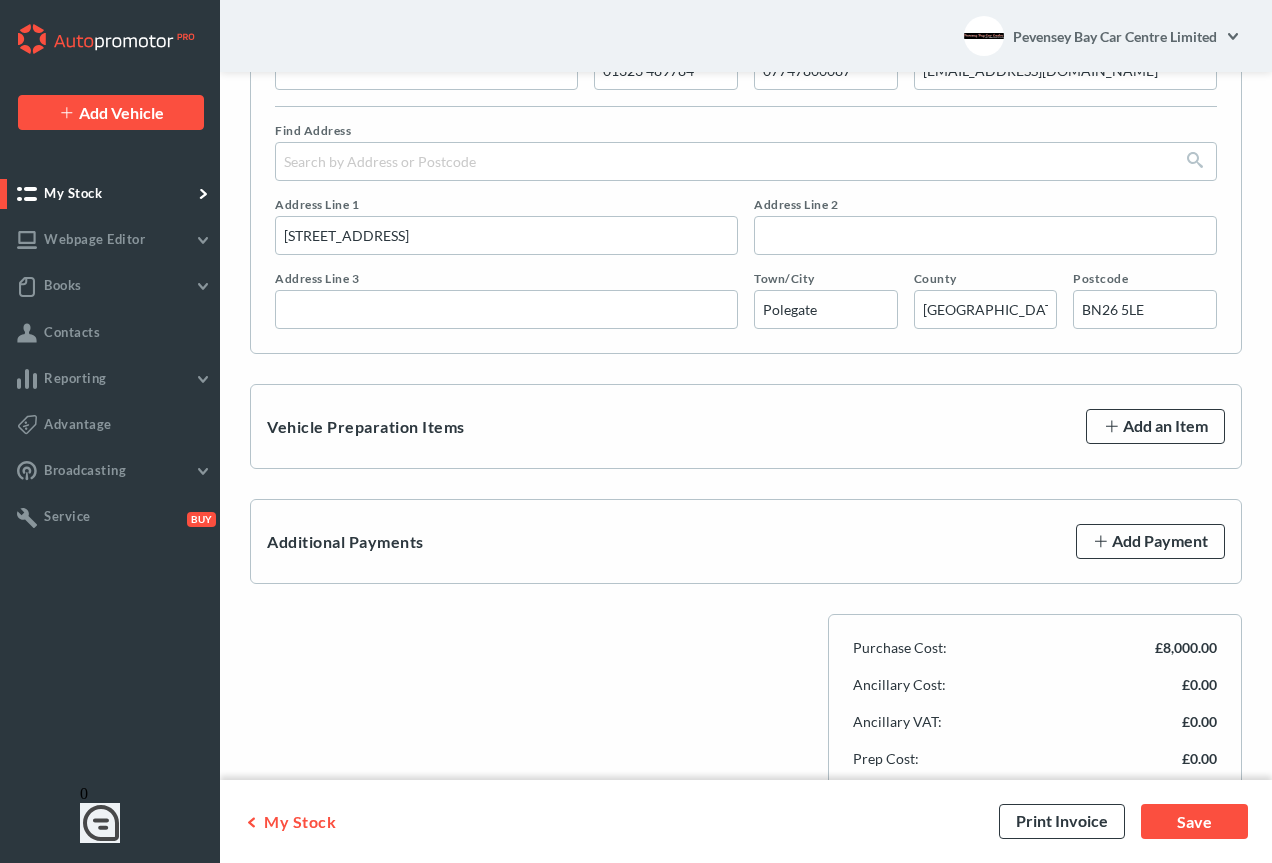 scroll, scrollTop: 1291, scrollLeft: 0, axis: vertical 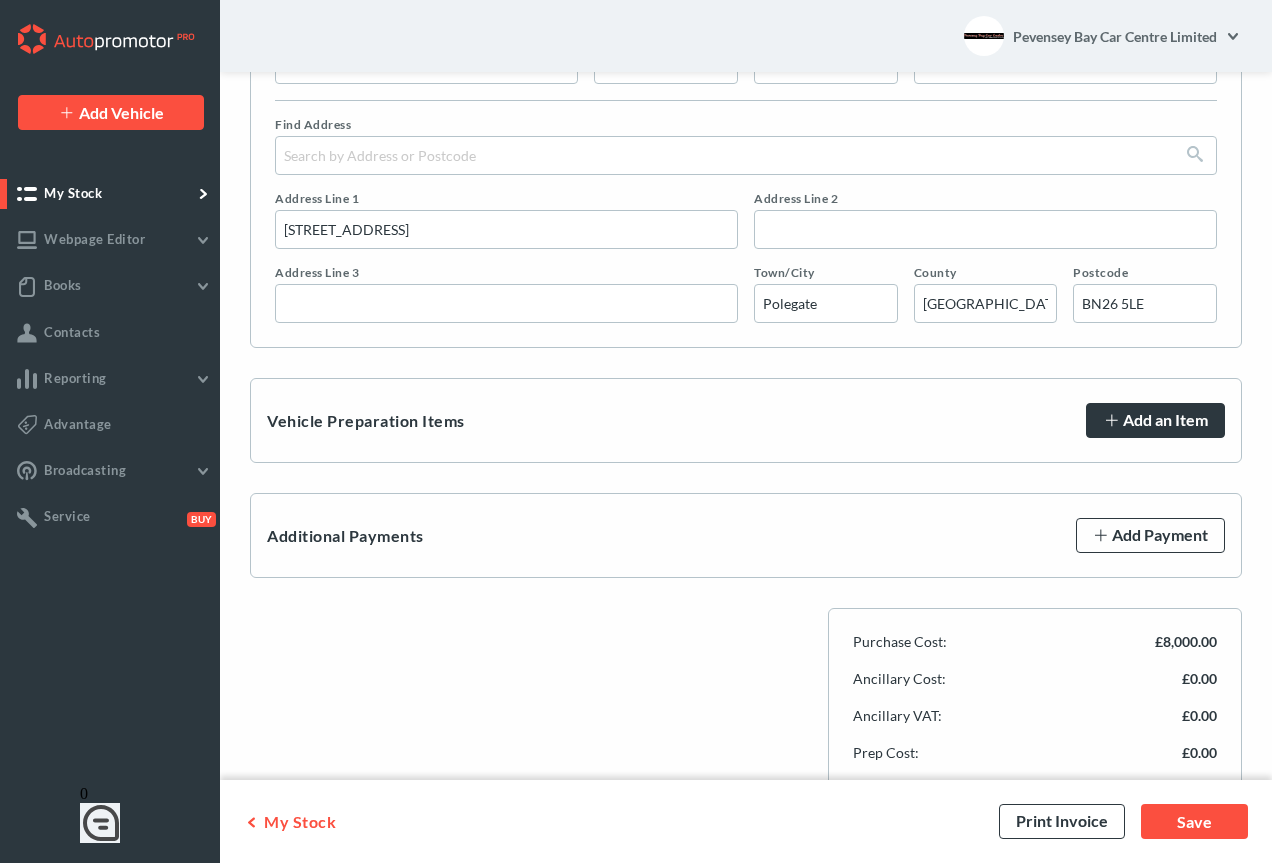 click on "Add an Item" at bounding box center (1165, 420) 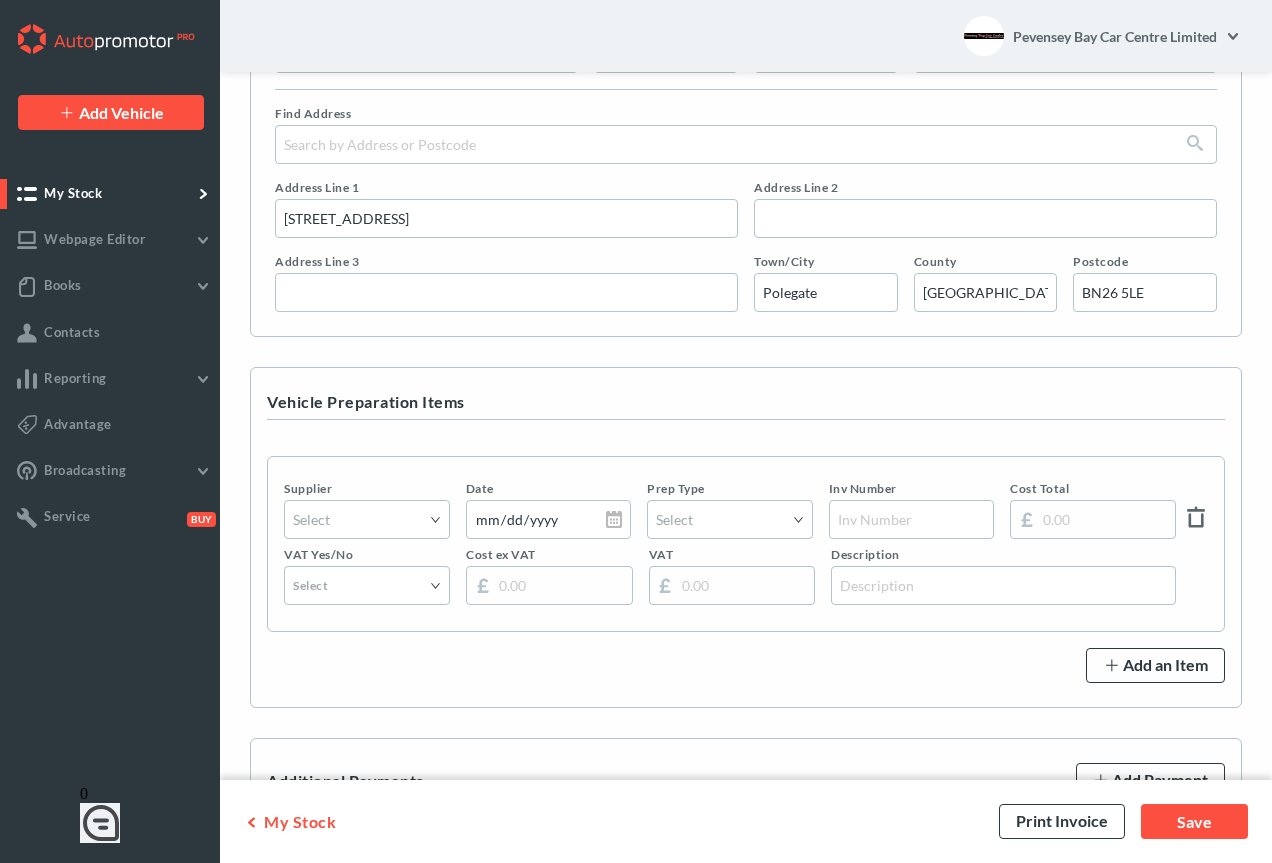 scroll, scrollTop: 1367, scrollLeft: 0, axis: vertical 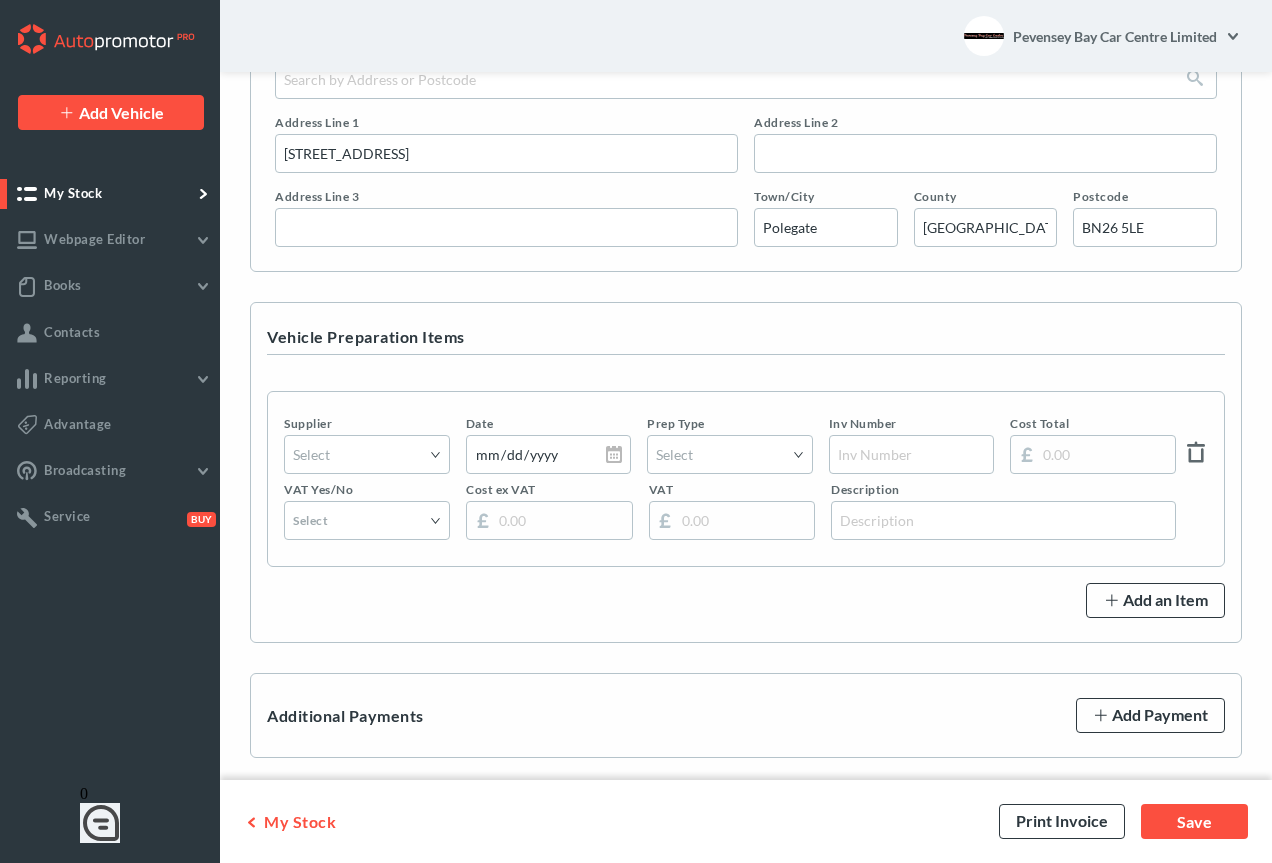 click 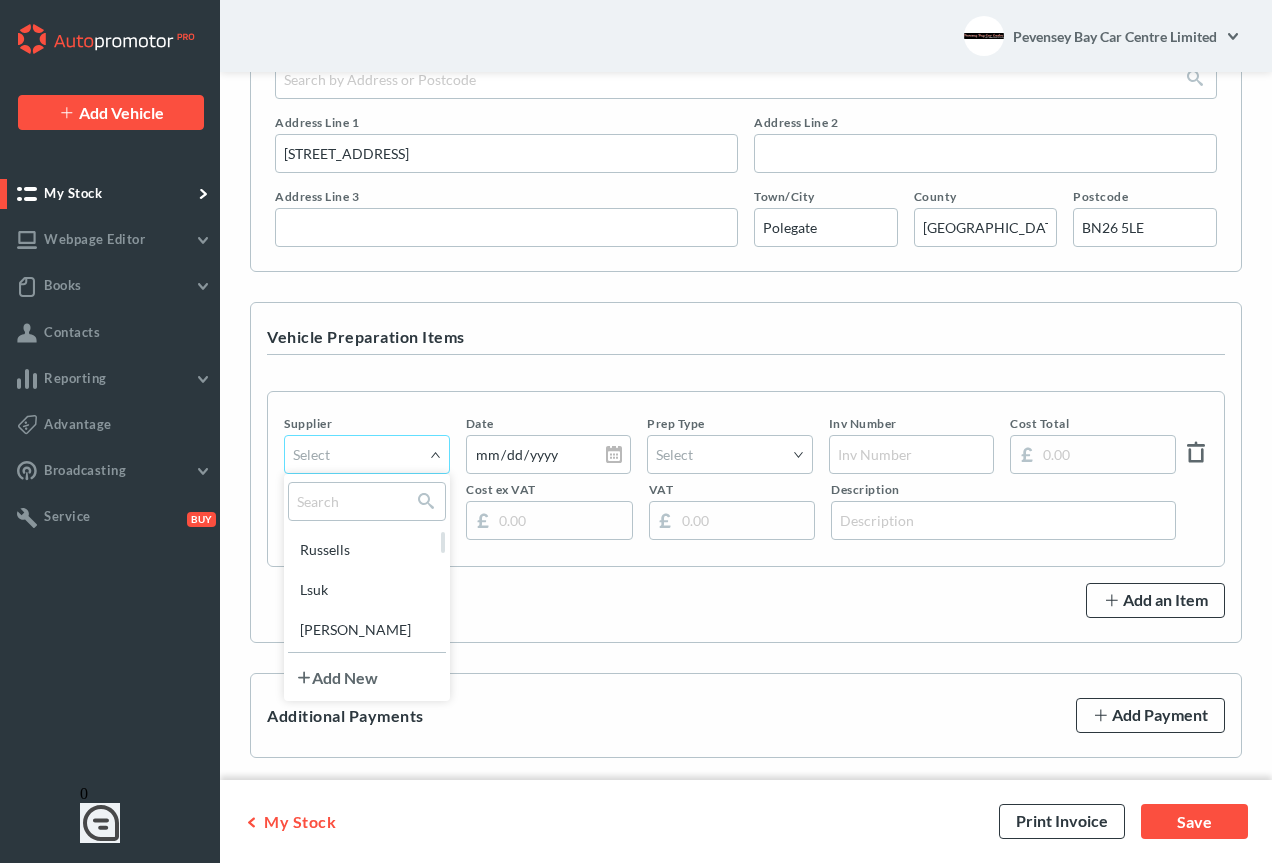 click on "Vehicle Preparation Items
Supplier
Select
Russells Lsuk  [PERSON_NAME] 4x4 Solutions Ltd A & K autospares limited A-Z VEHICLE DISMANTLERS [PERSON_NAME] A1 All Cars AA Breakdown ABK Recovery ACtronics ADC Airlec Systems Limited AJB Repairs ARC Archway Automotive Ltd Argus ASDA Audi Auto Power Auto Spray Auto Wheel Repairs Auto-Key-Co LTD Autobody MOT Test Centre Autocruise Autoglym Autolec Automatic Gear Box Centre Automotive Repair Systems Autopaint Link Autopaints Plus AutoProtect Autosolutions Bartletts Bay Recovery BBA Reman Ltd Becks Bespoke Instals" at bounding box center (746, 472) 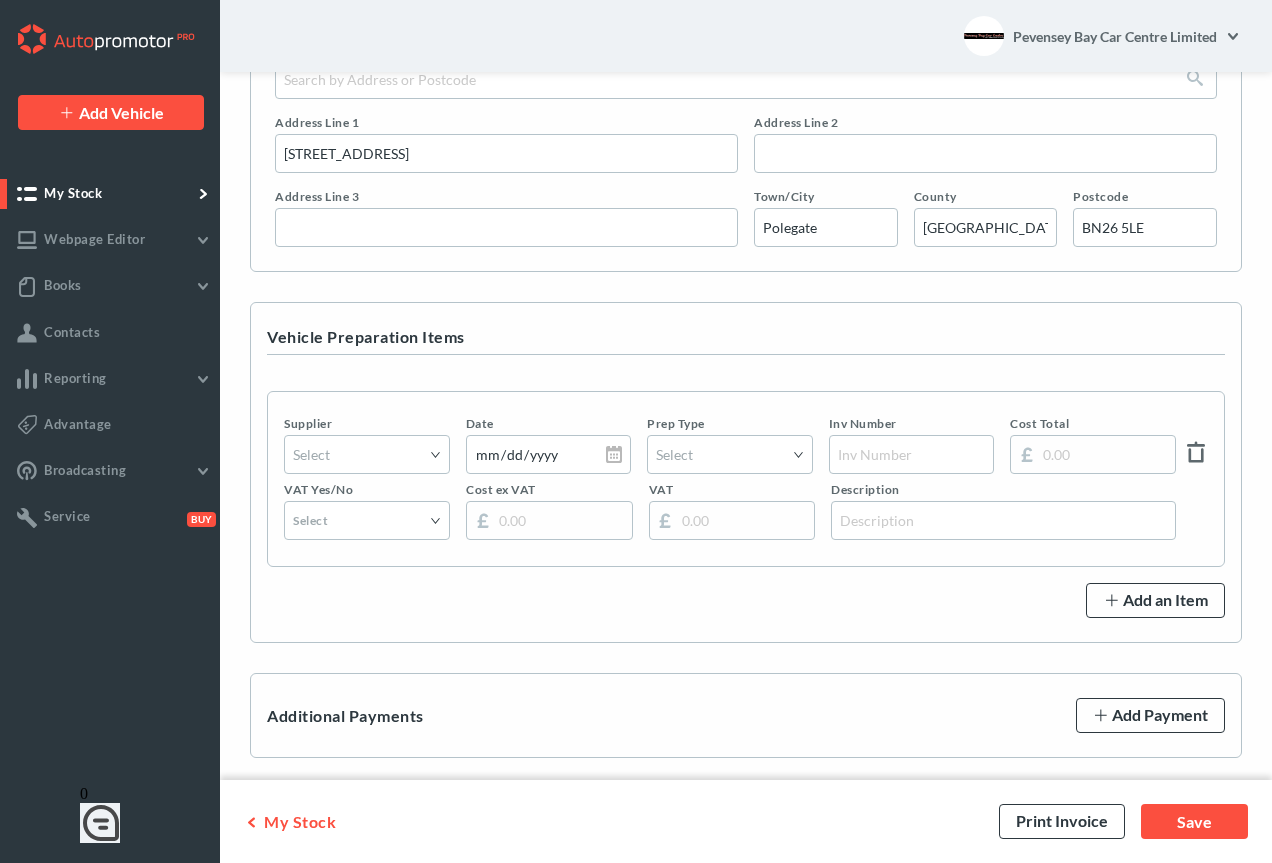 click on "Select" at bounding box center (367, 454) 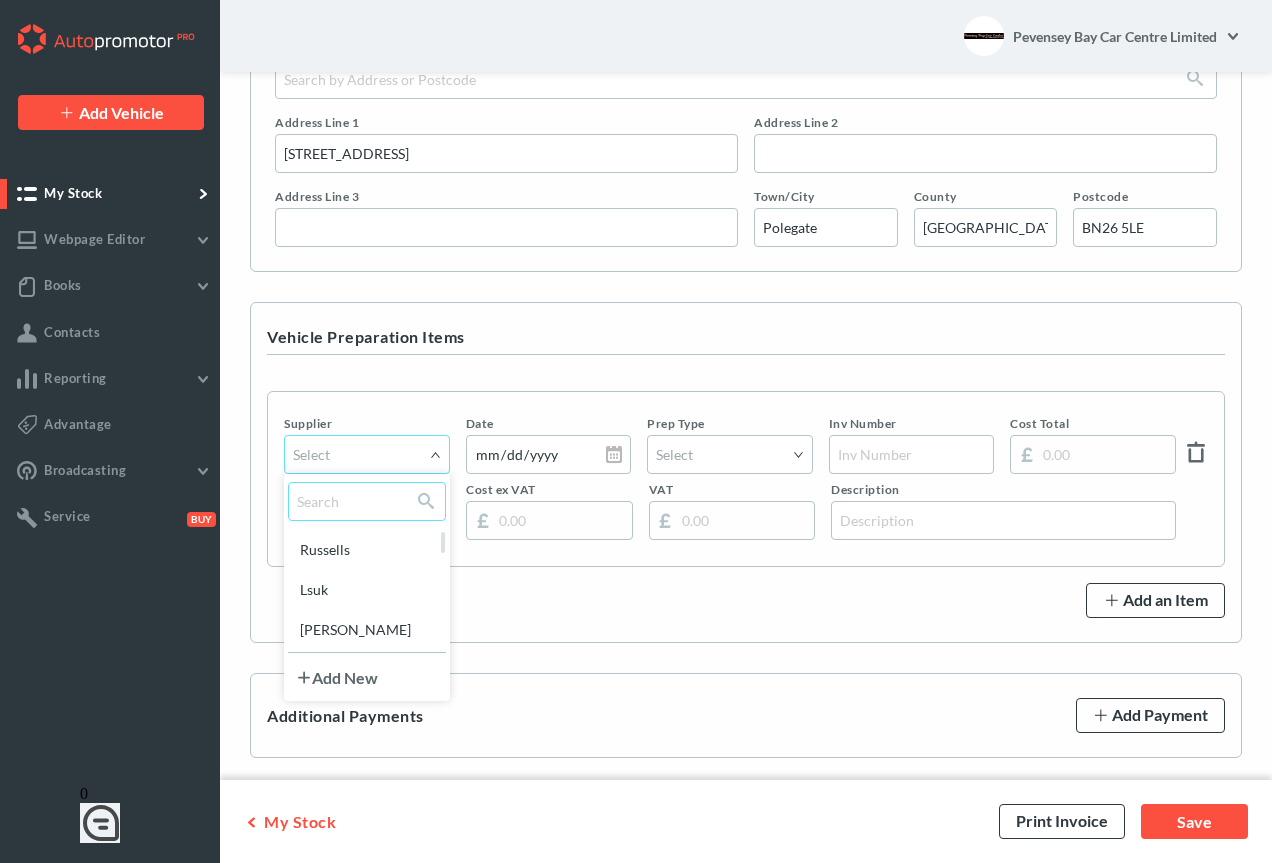 click at bounding box center [367, 501] 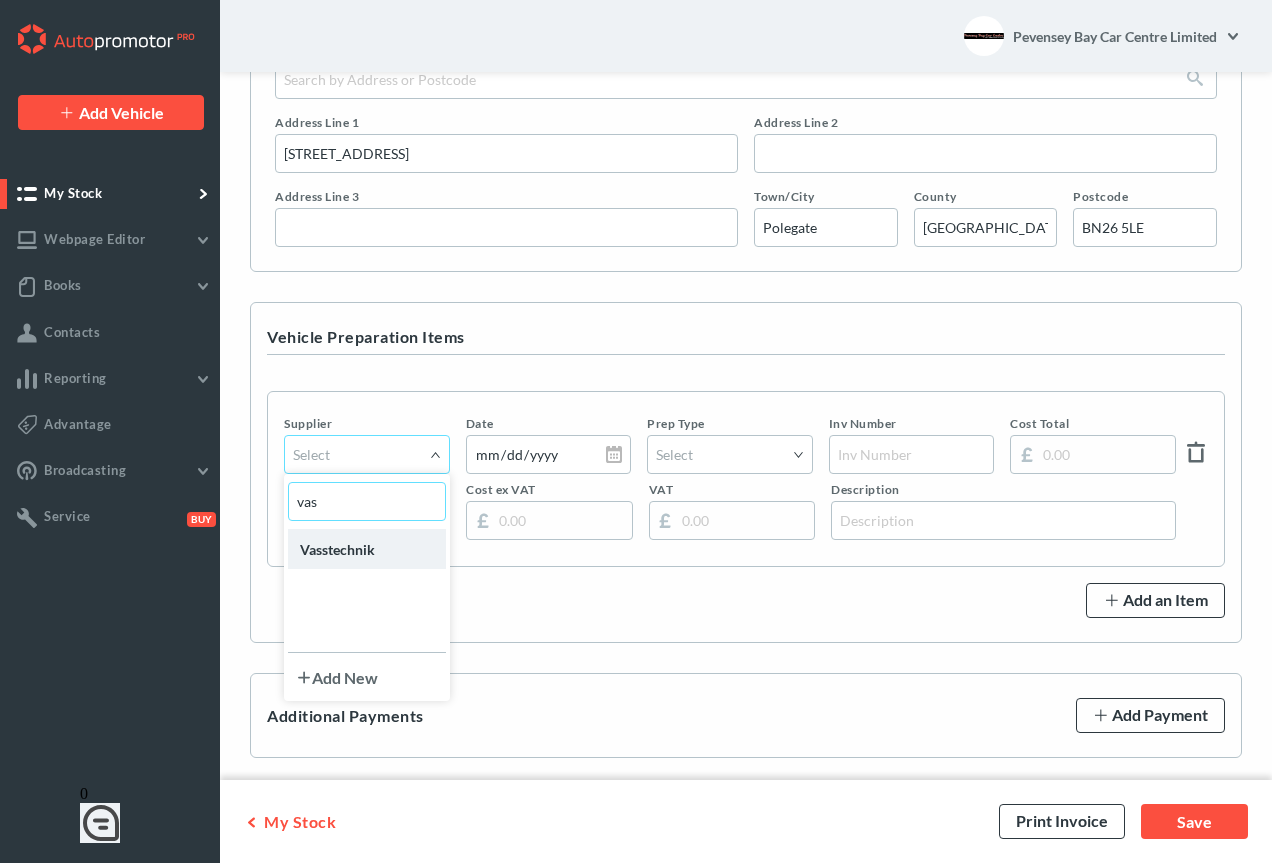 type on "vas" 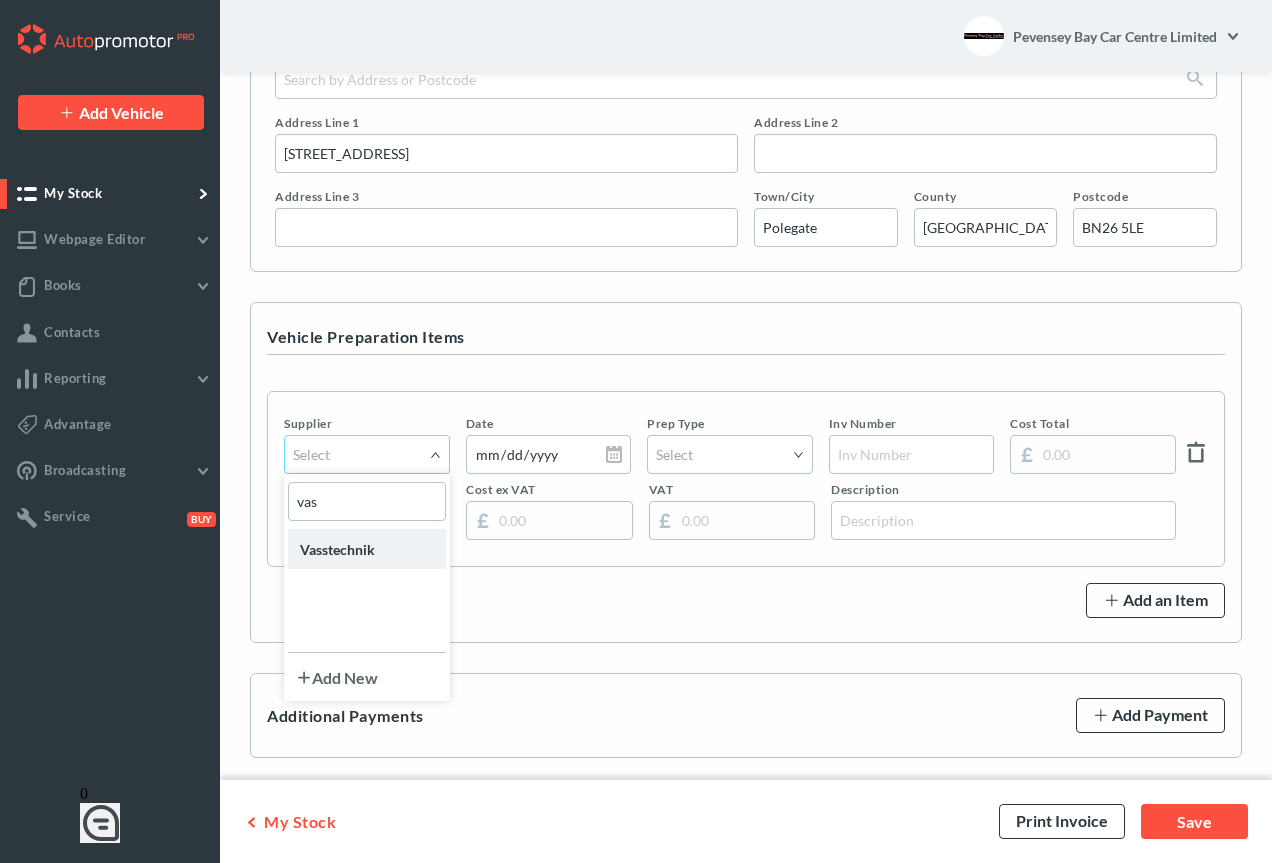 click on "Vasstechnik" at bounding box center [367, 549] 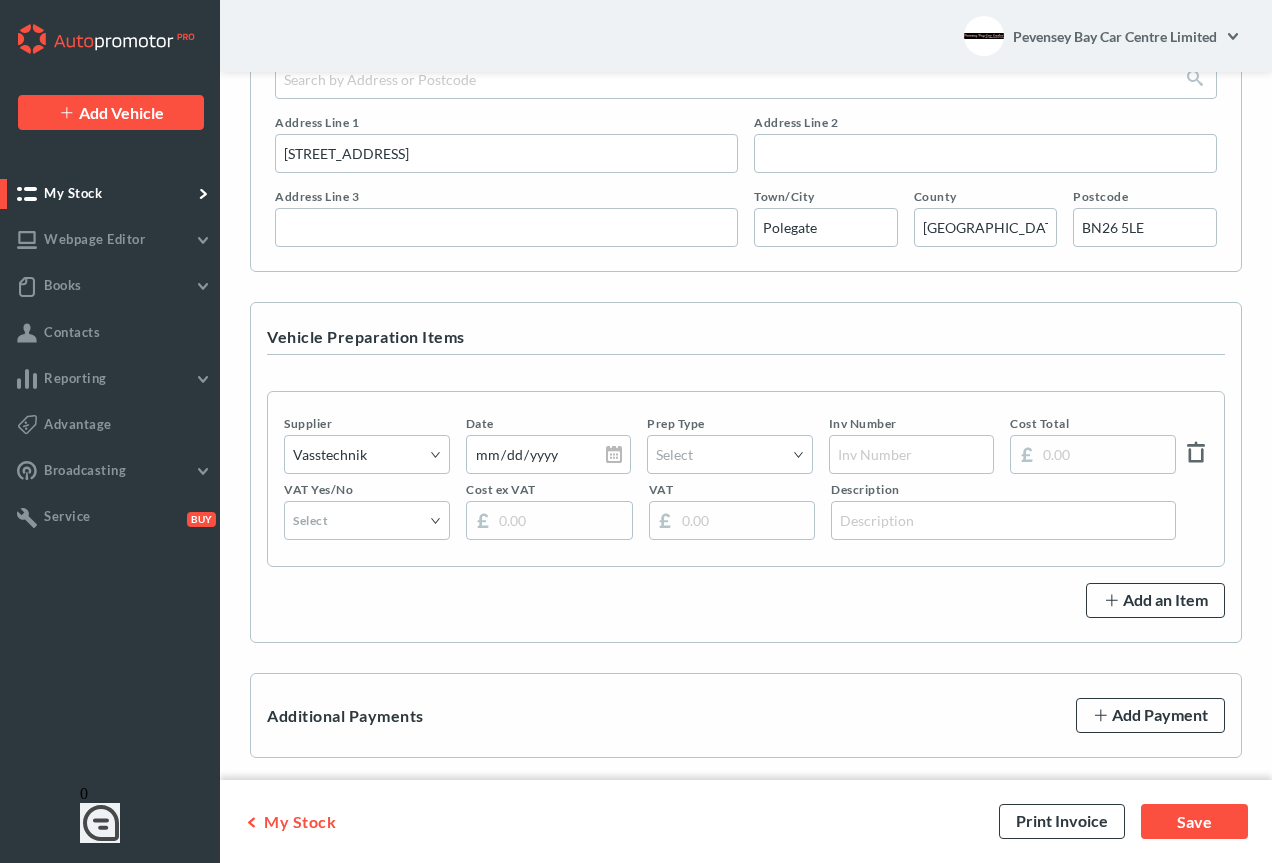 click 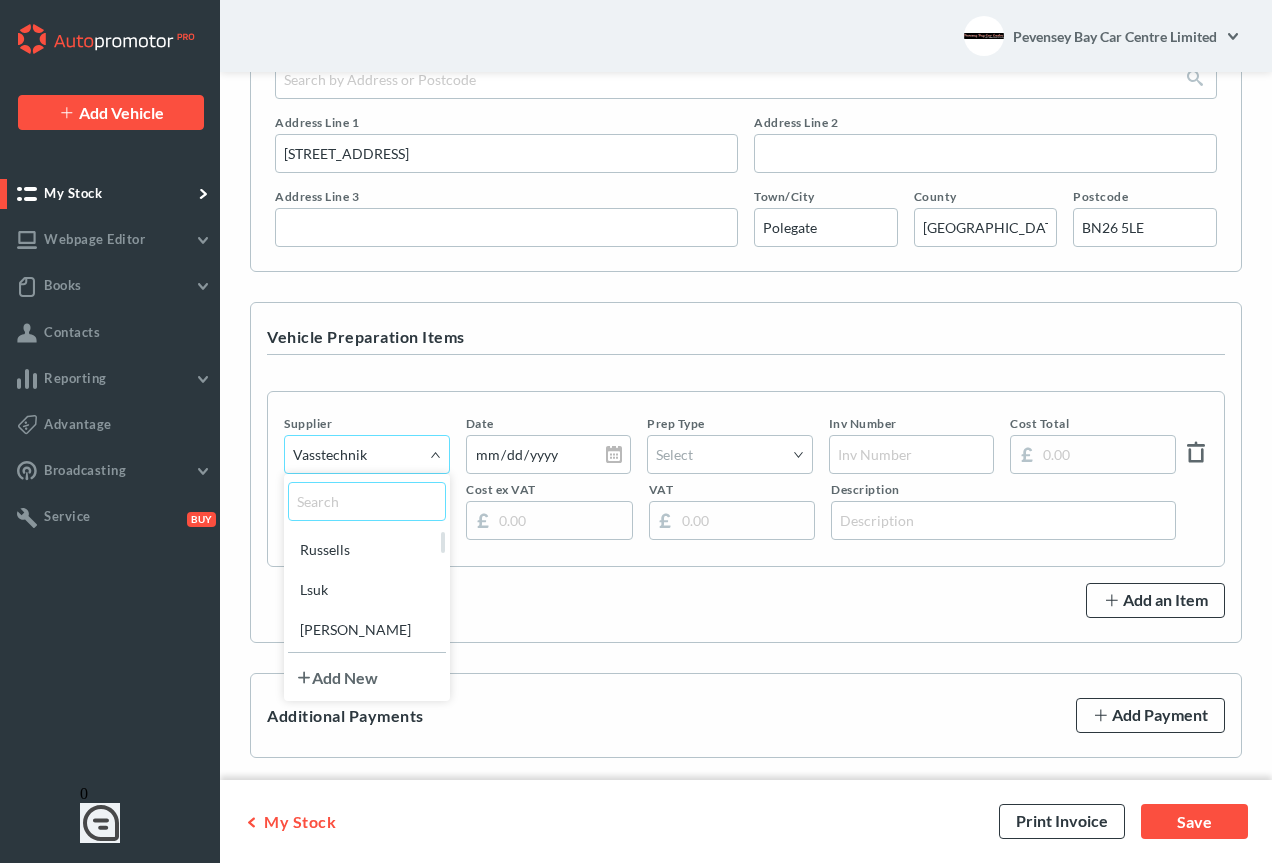 click at bounding box center [367, 501] 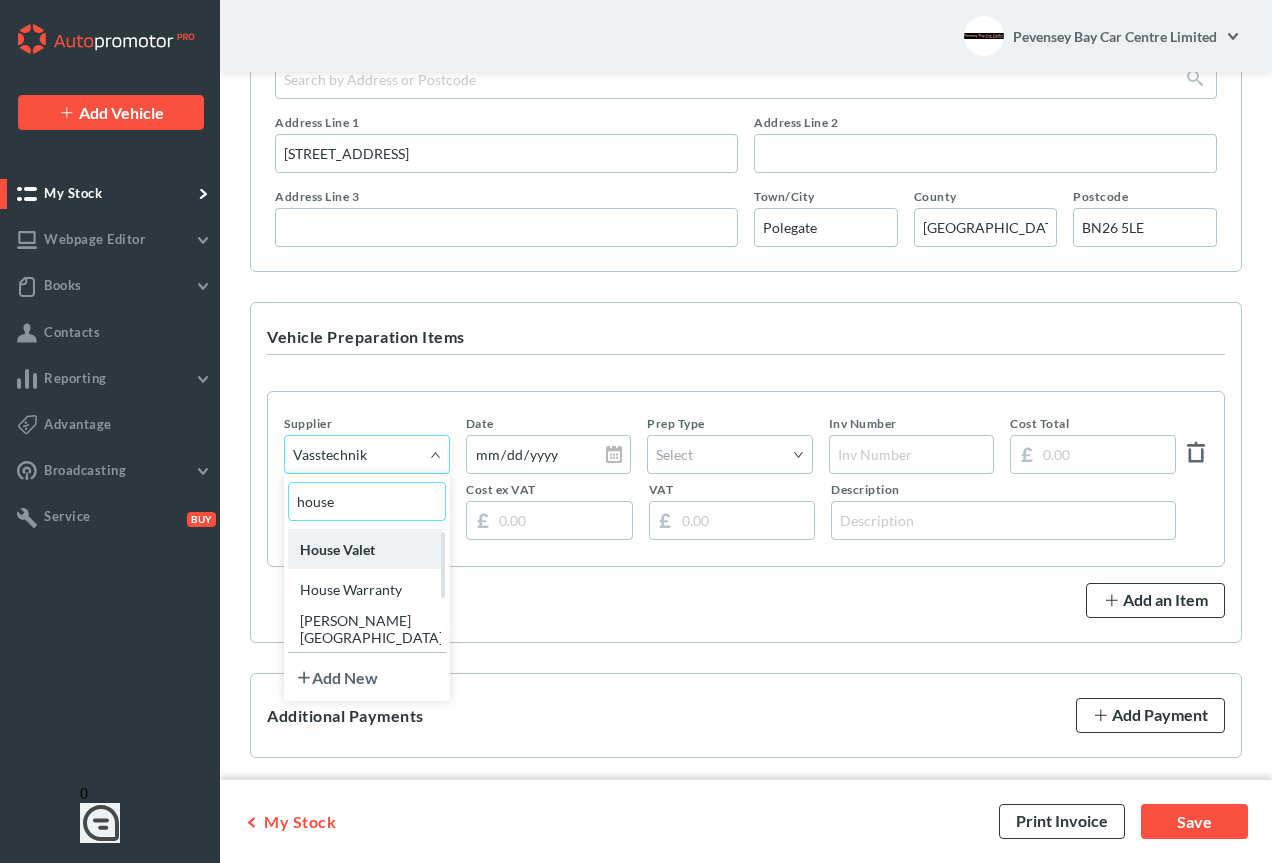 type on "house" 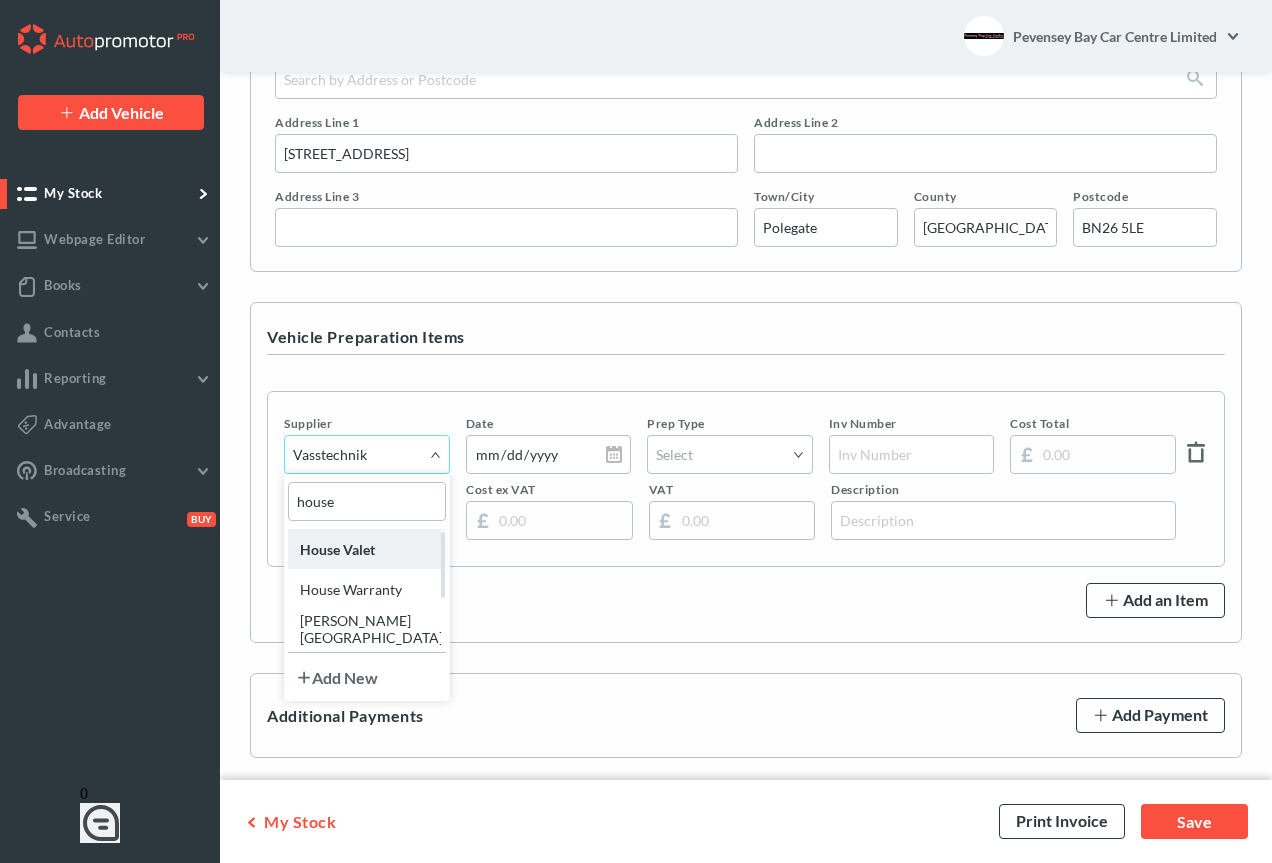 click on "House Valet" at bounding box center (367, 549) 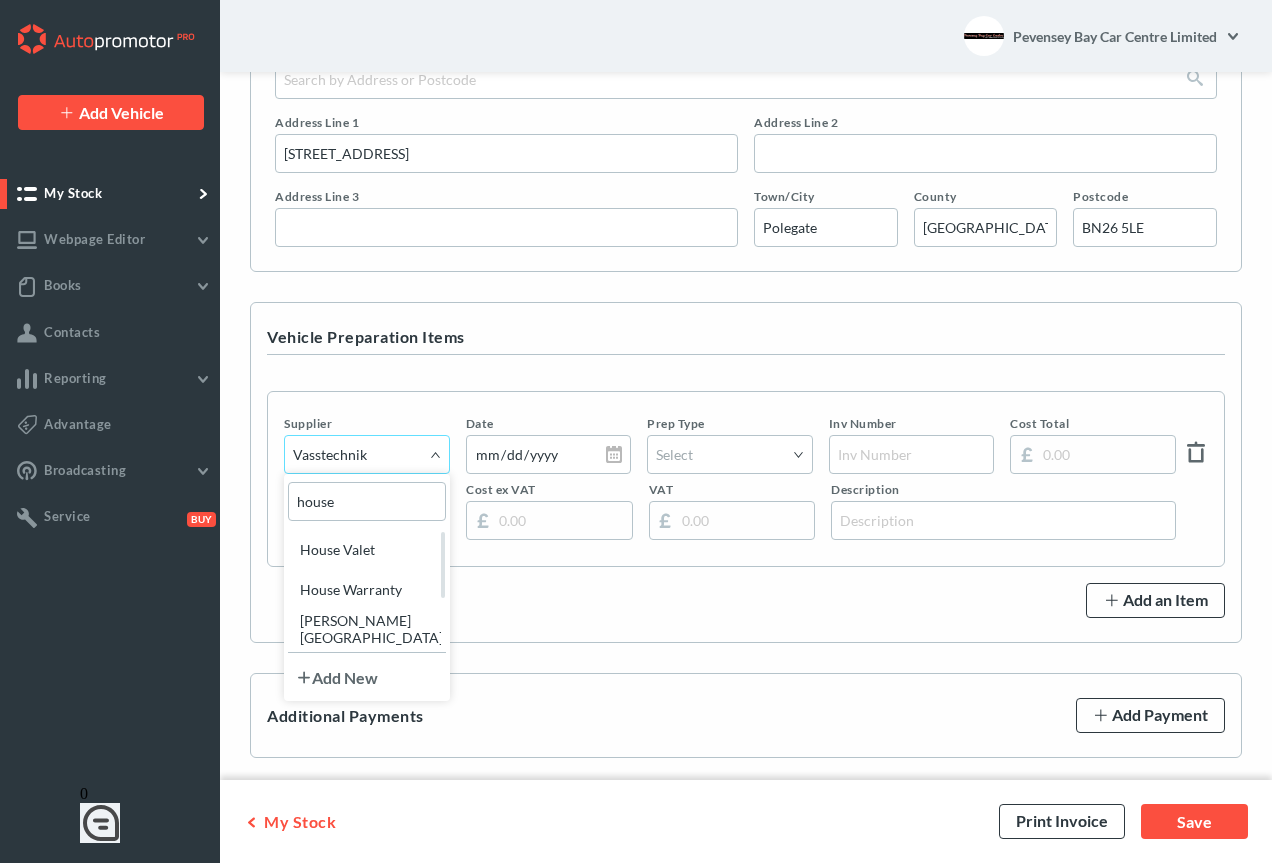 type 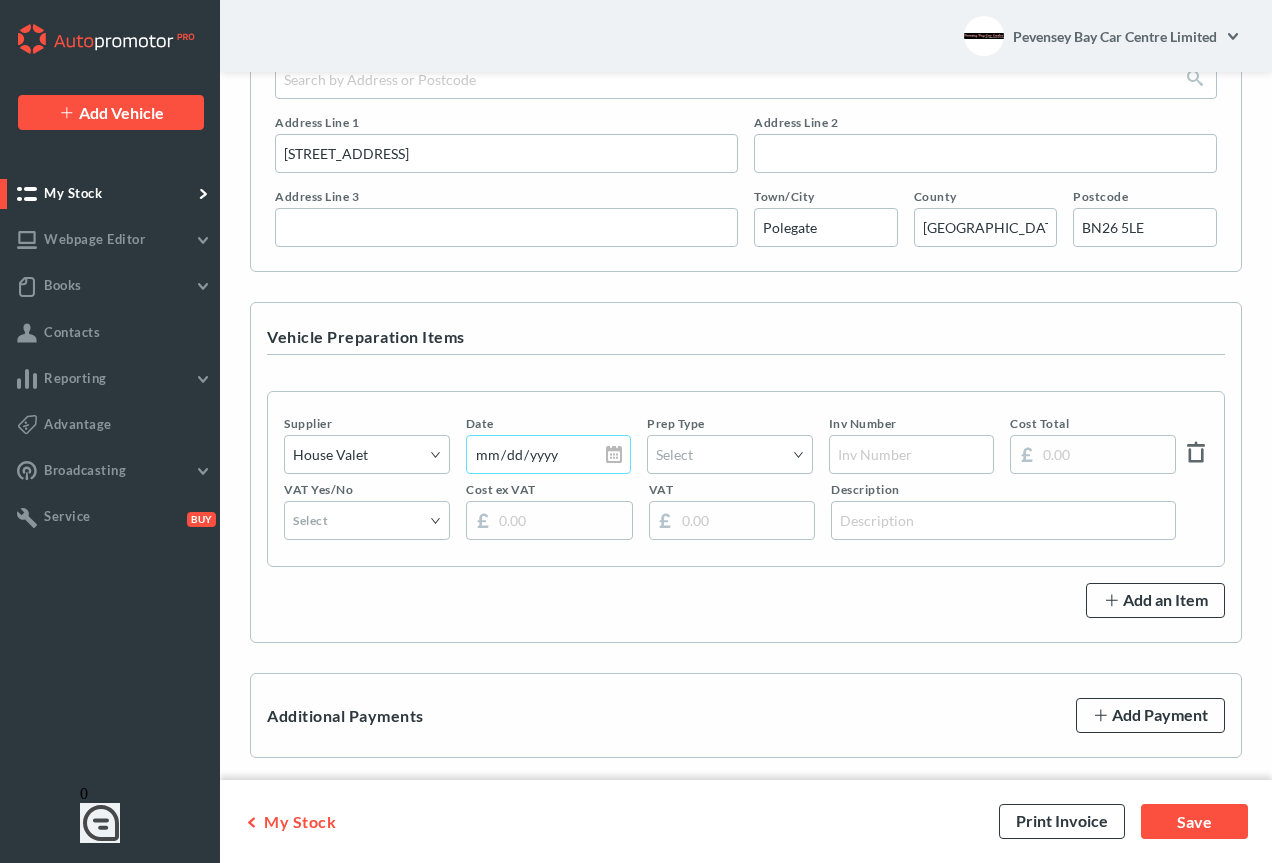 click at bounding box center [549, 454] 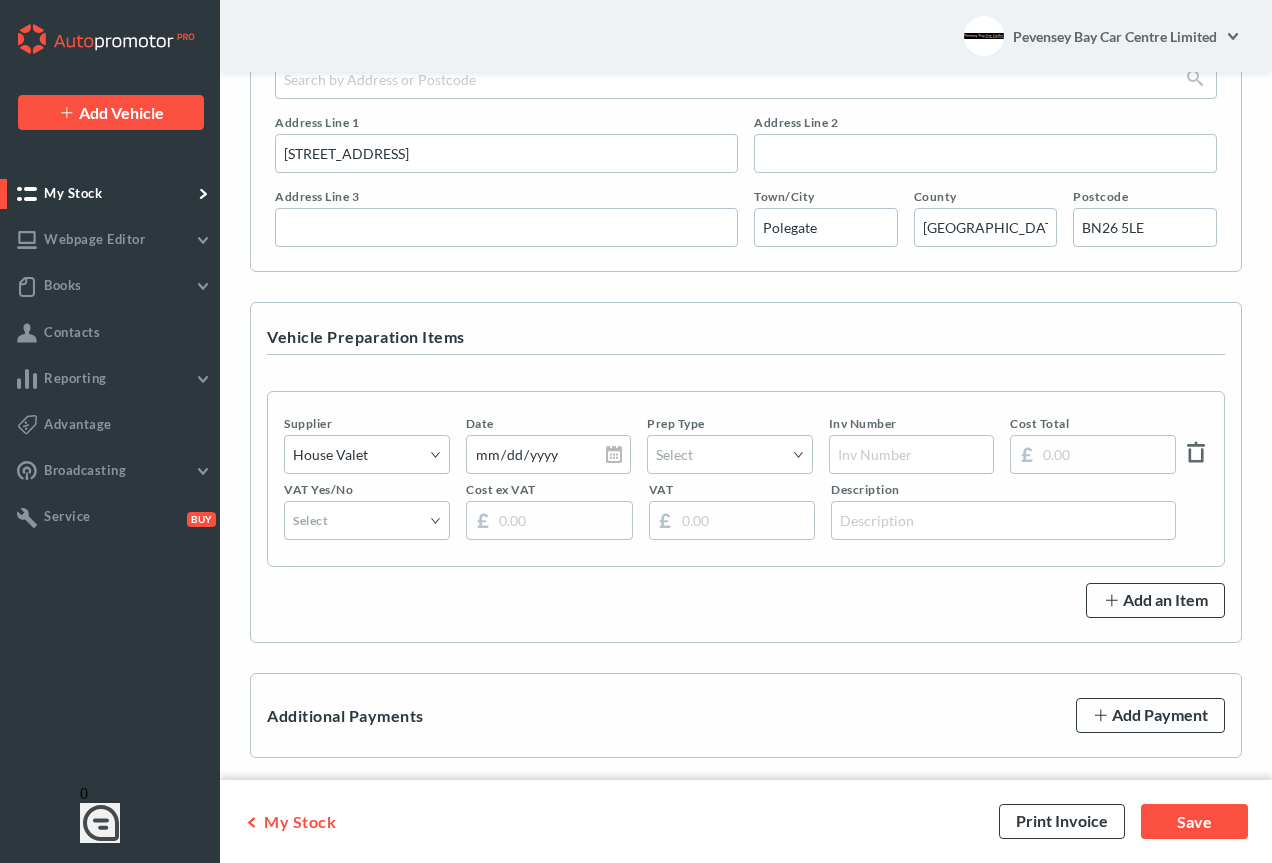 click on "Vehicle Preparation Items" at bounding box center [746, 341] 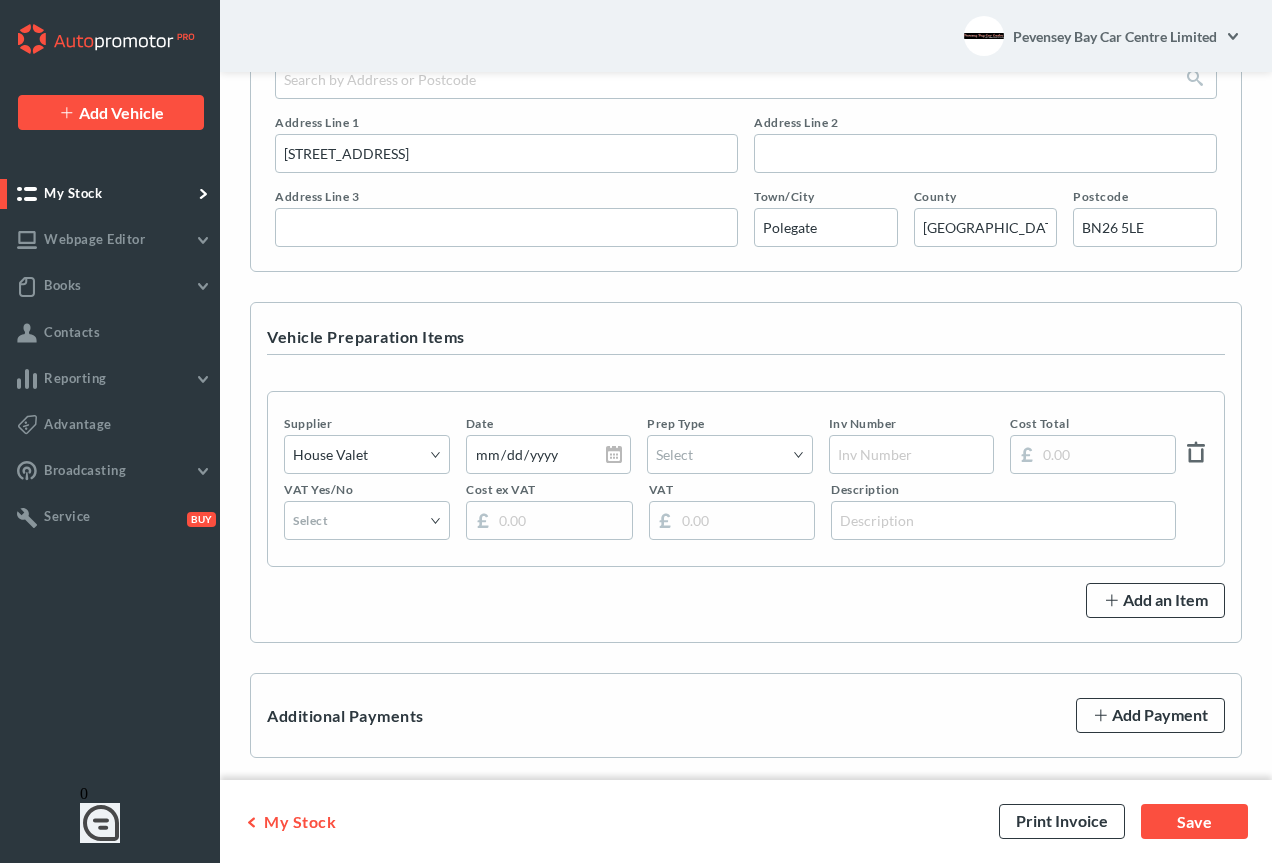 click on "Select" at bounding box center (730, 454) 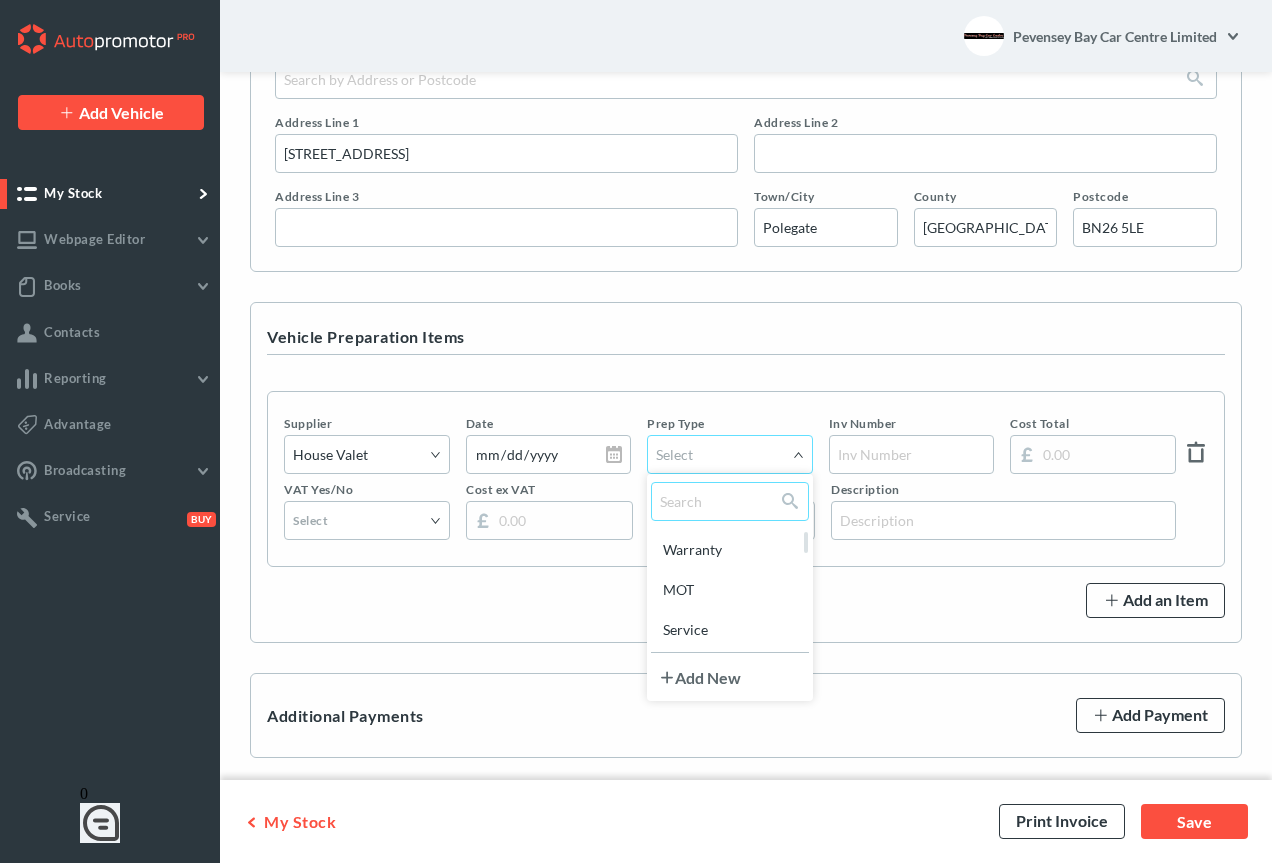 click at bounding box center (730, 501) 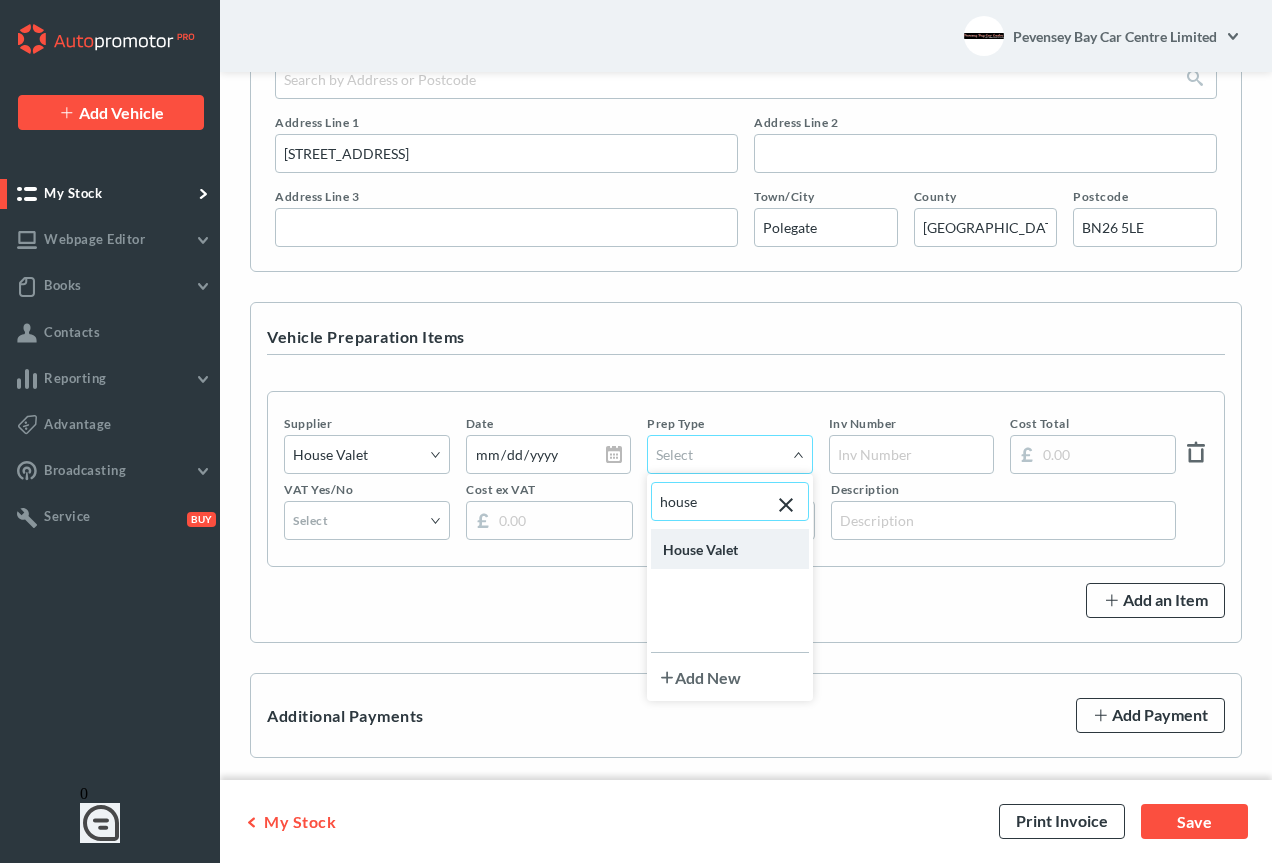 type on "house" 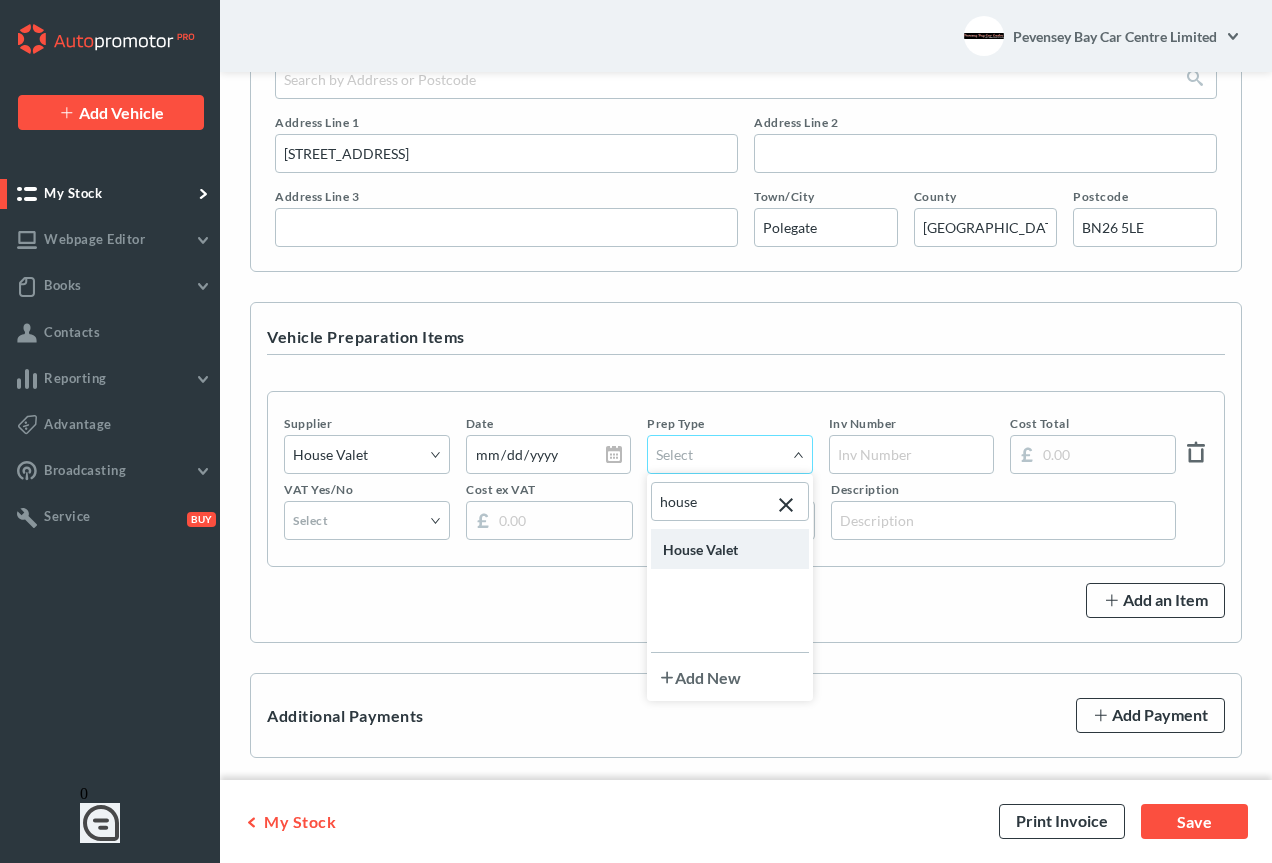 click on "House Valet" at bounding box center (730, 549) 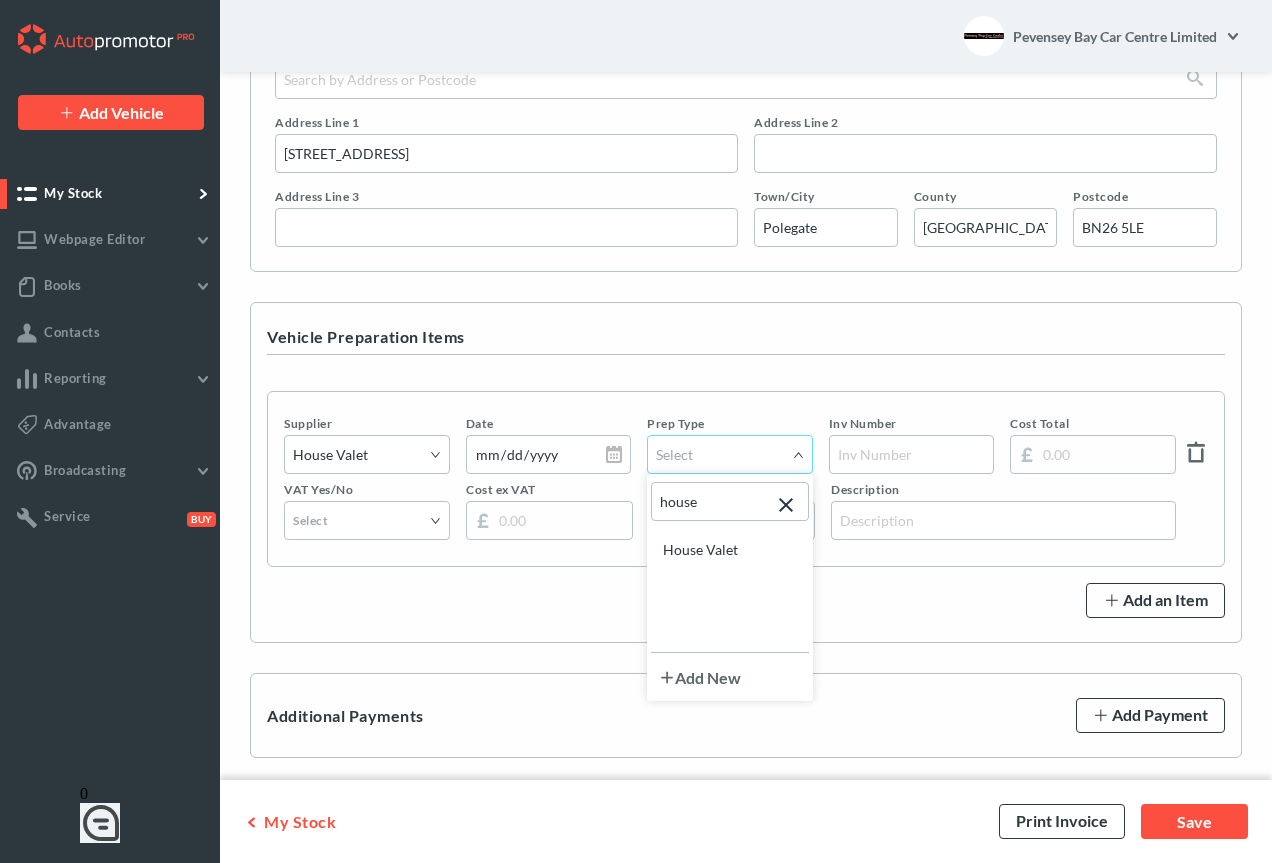 type on "0.00" 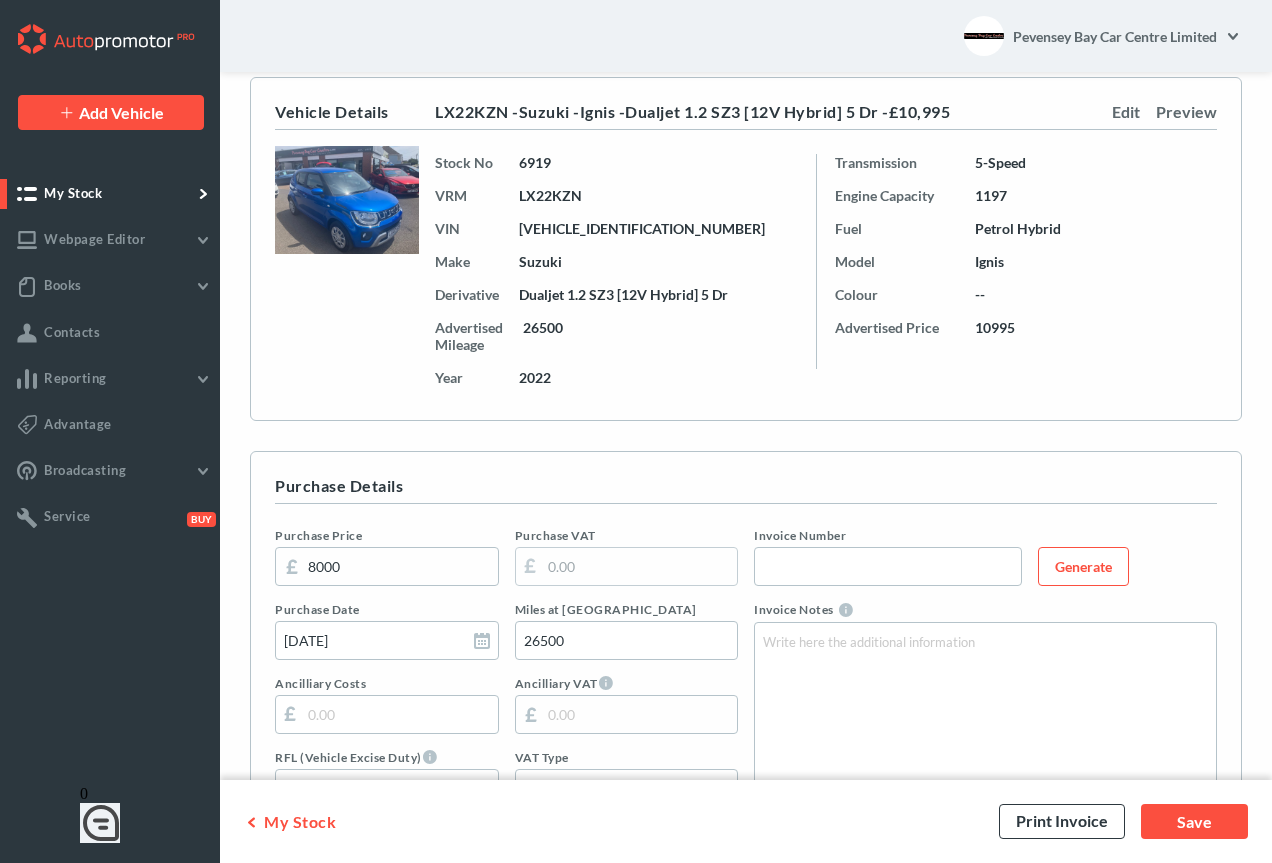 scroll, scrollTop: 0, scrollLeft: 0, axis: both 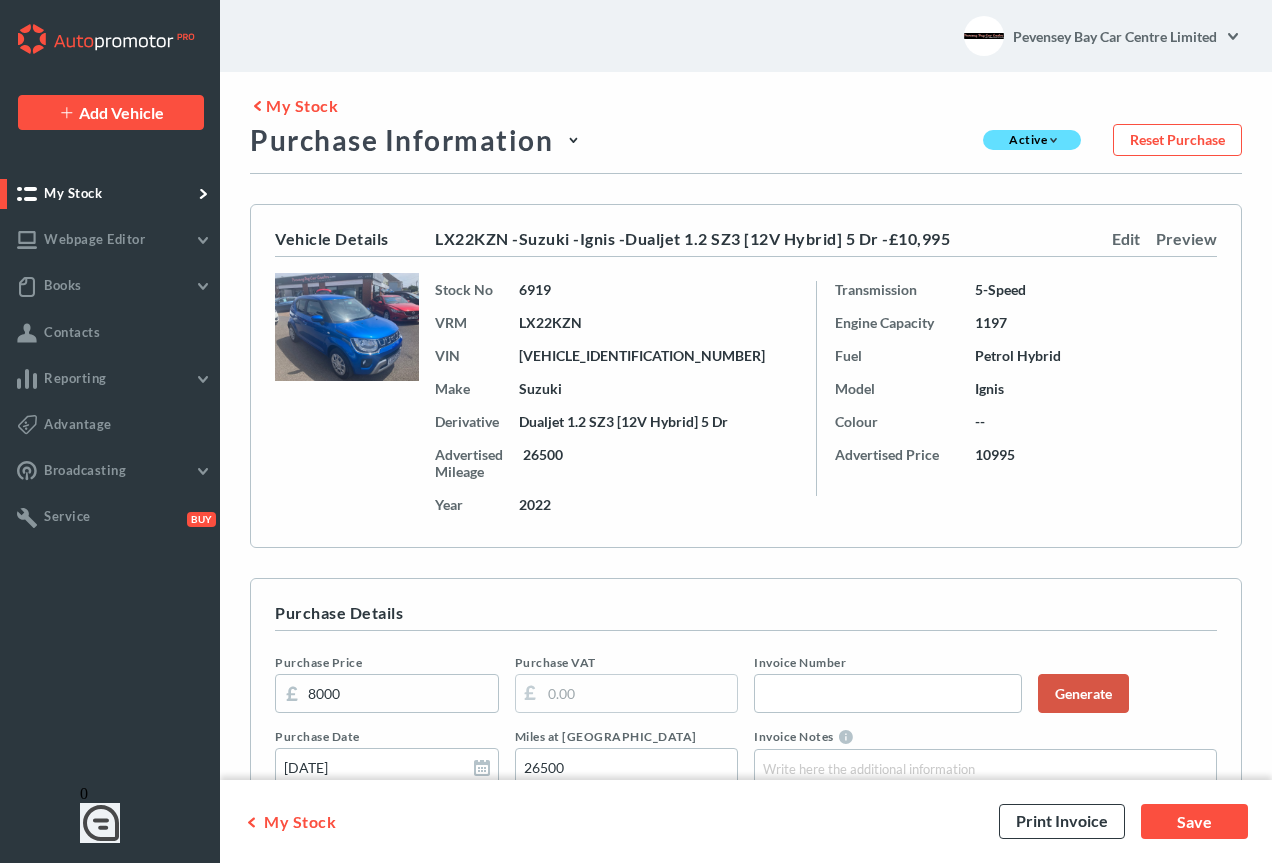 click on "Generate" at bounding box center (1083, 693) 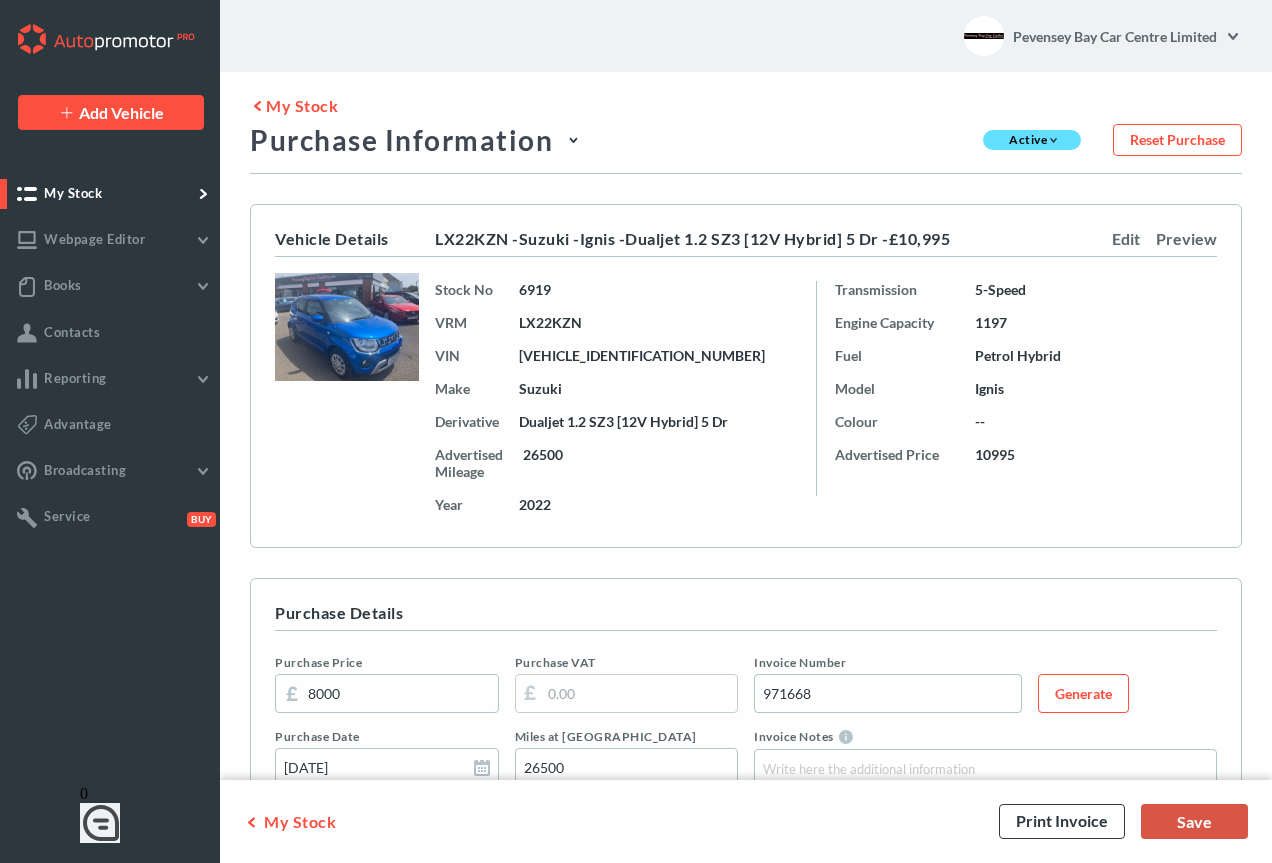 click on "Save" at bounding box center [1194, 821] 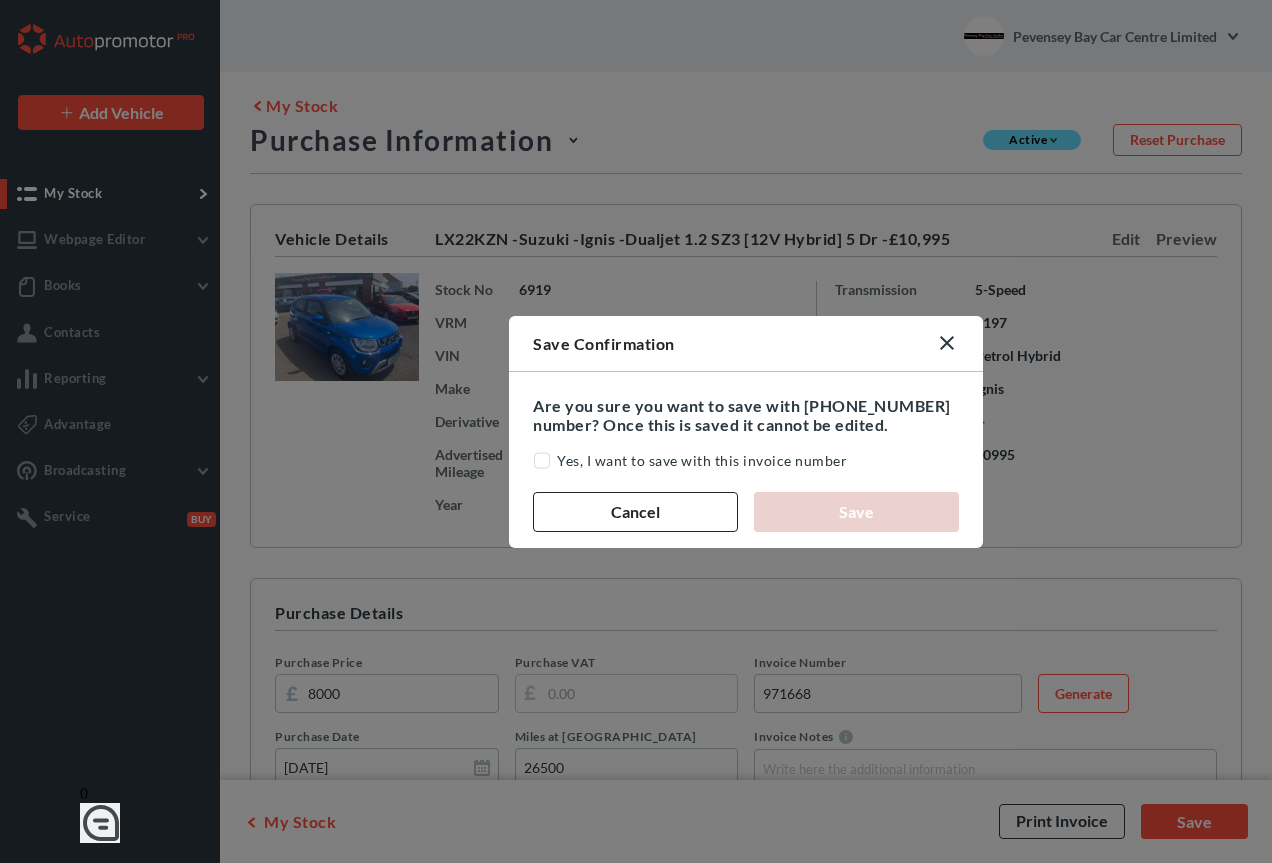 click on "Yes, I want to save with this invoice number" at bounding box center (694, 460) 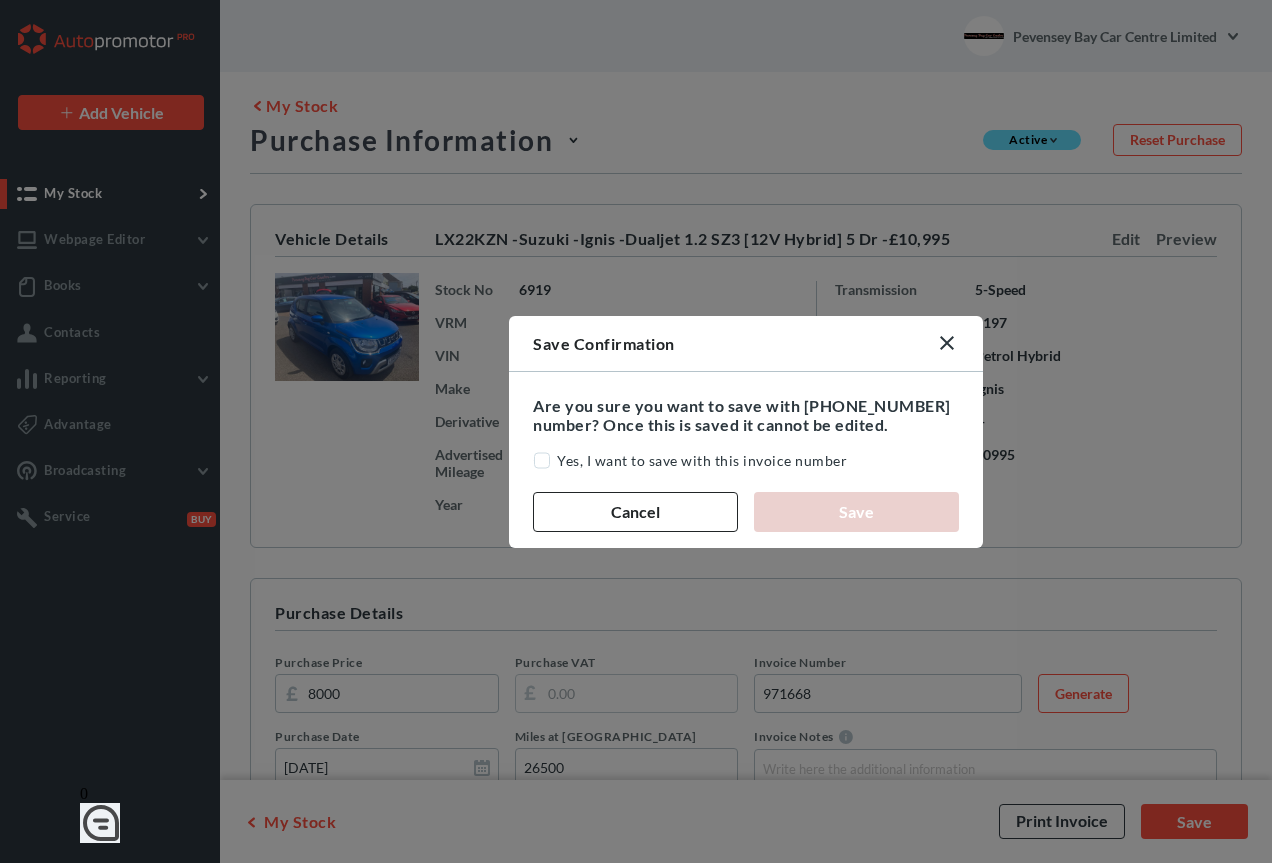 click on "Yes, I want to save with this invoice number" at bounding box center [0, 0] 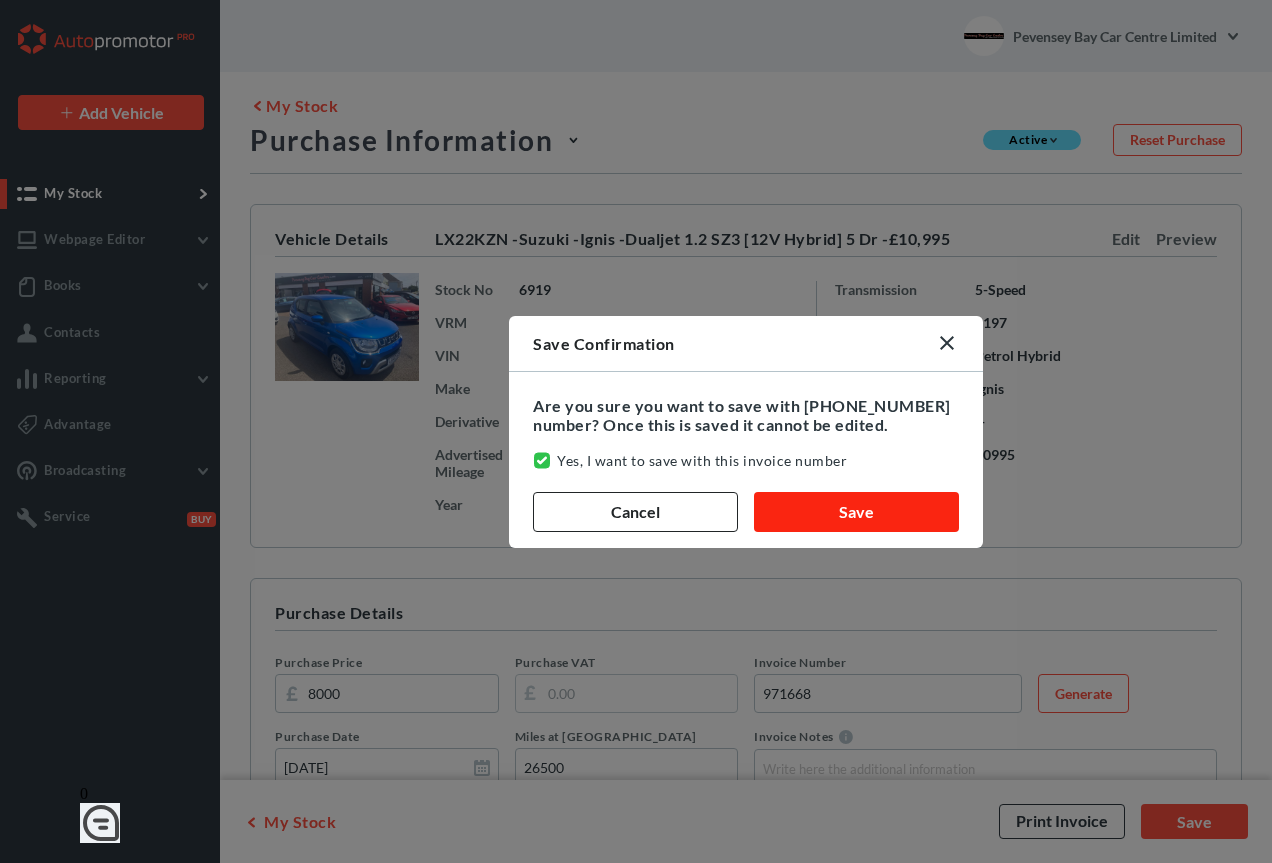 click on "Save" at bounding box center [856, 512] 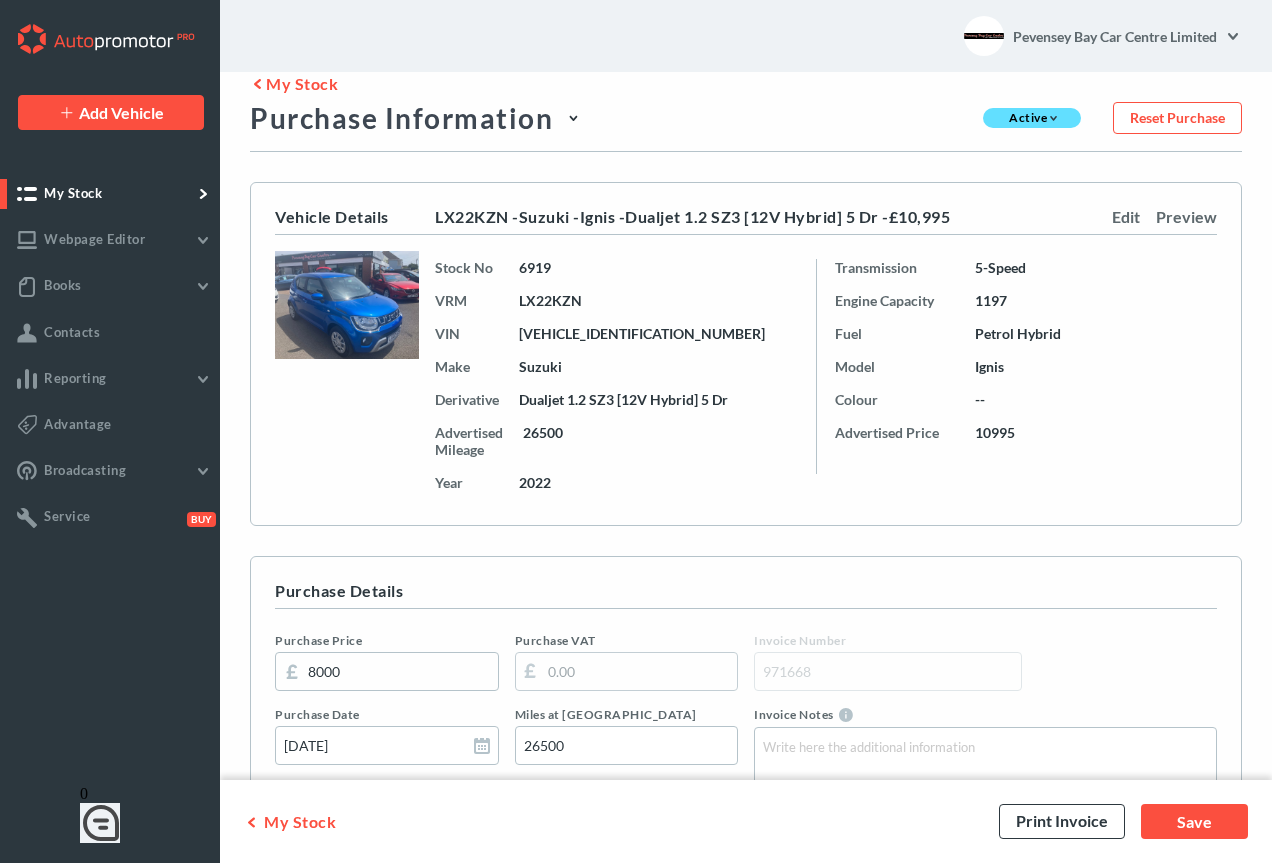 scroll, scrollTop: 0, scrollLeft: 0, axis: both 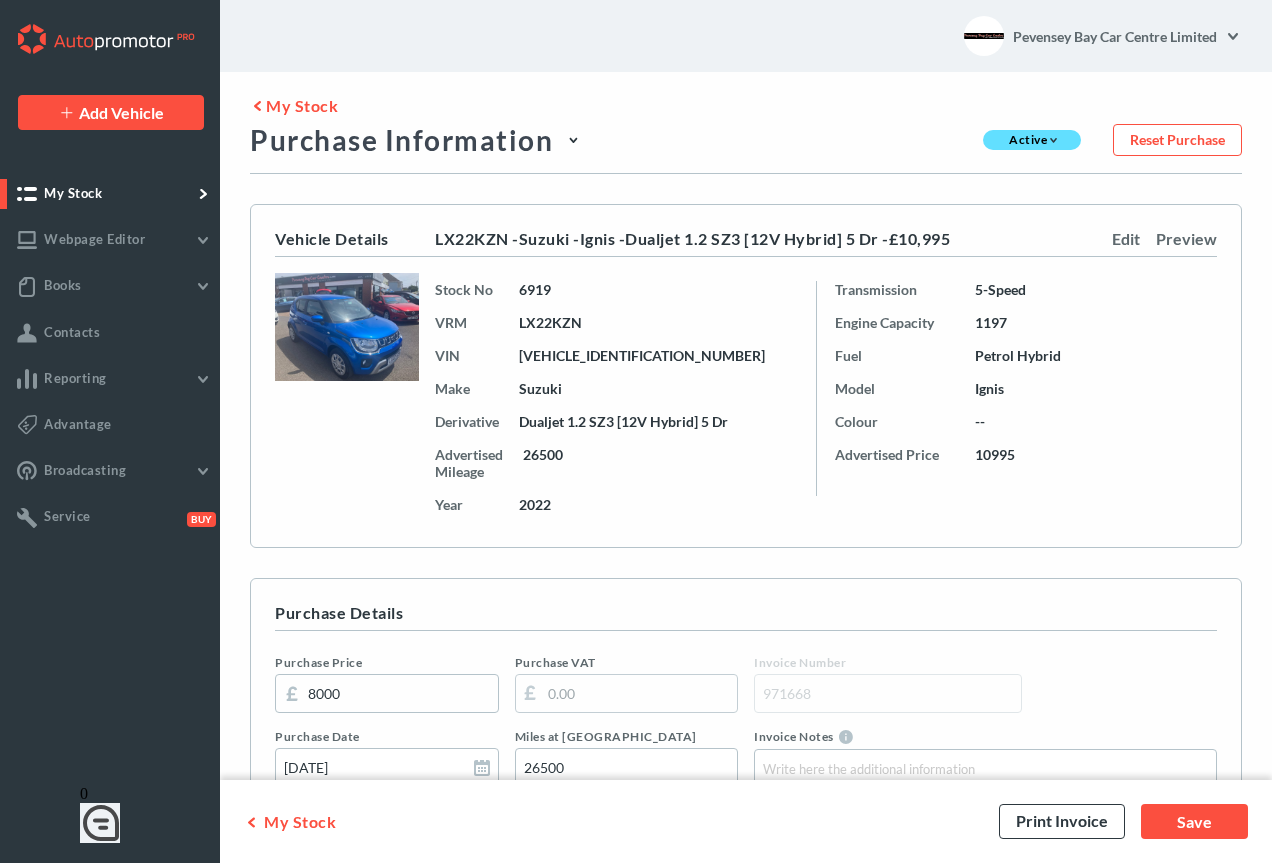 click on "Purchase Information" at bounding box center [417, 140] 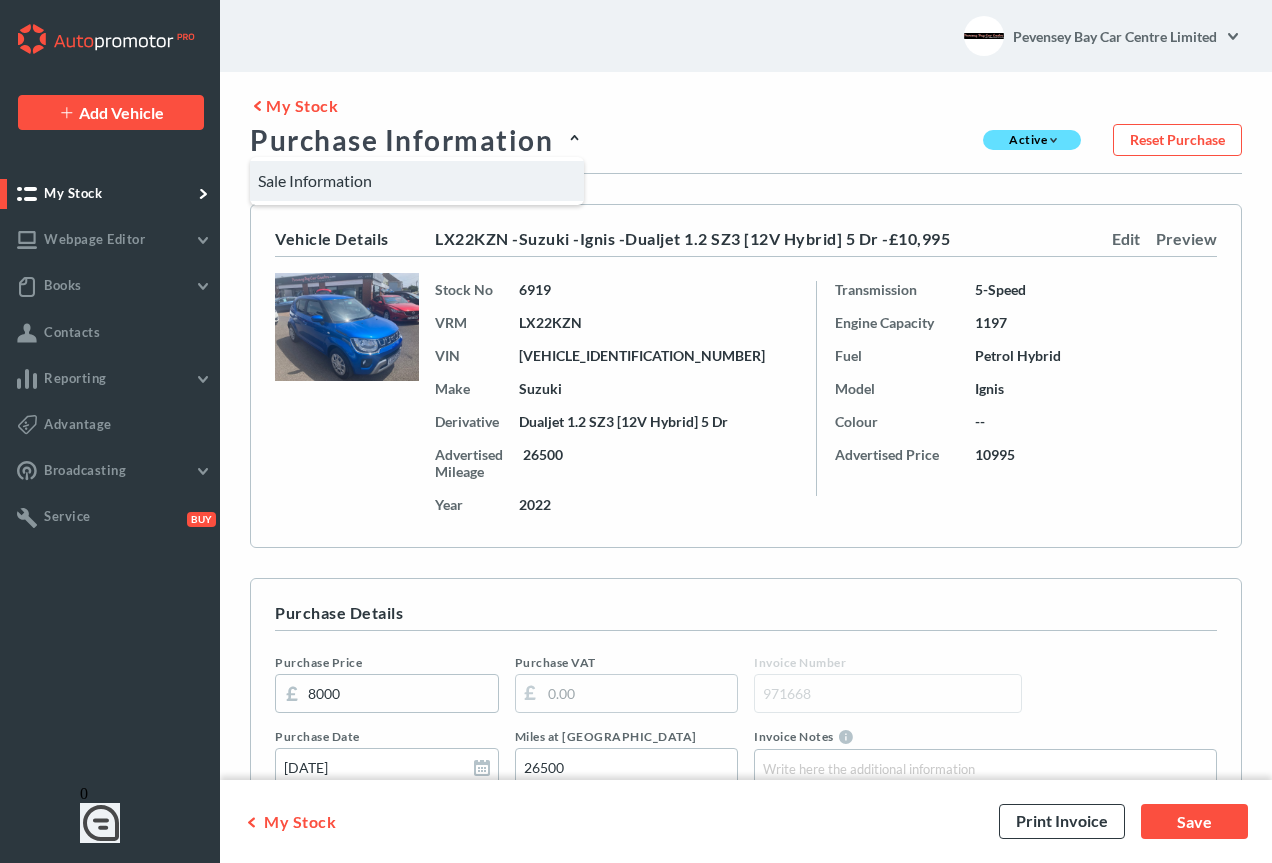 click on "Sale Information" at bounding box center [315, 180] 